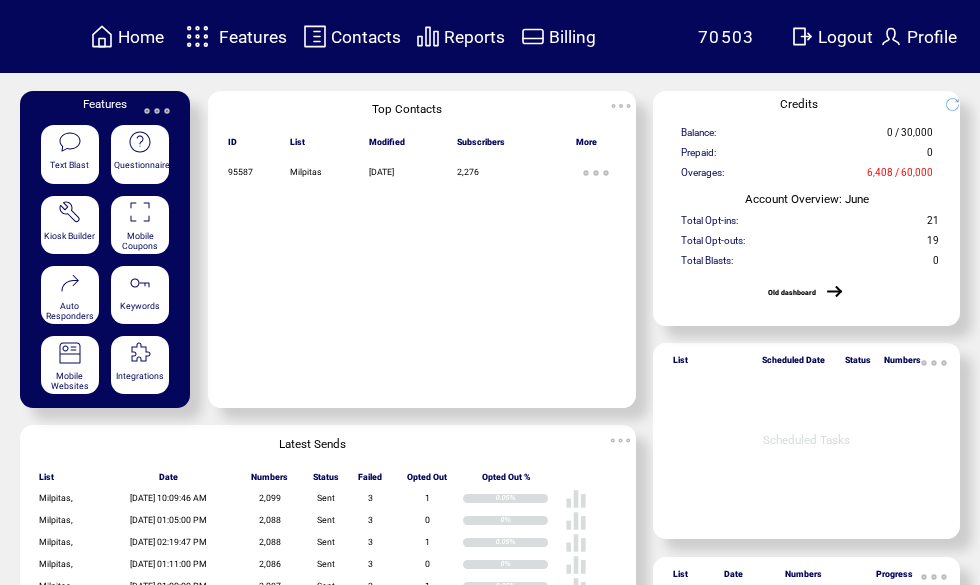 scroll, scrollTop: 0, scrollLeft: 0, axis: both 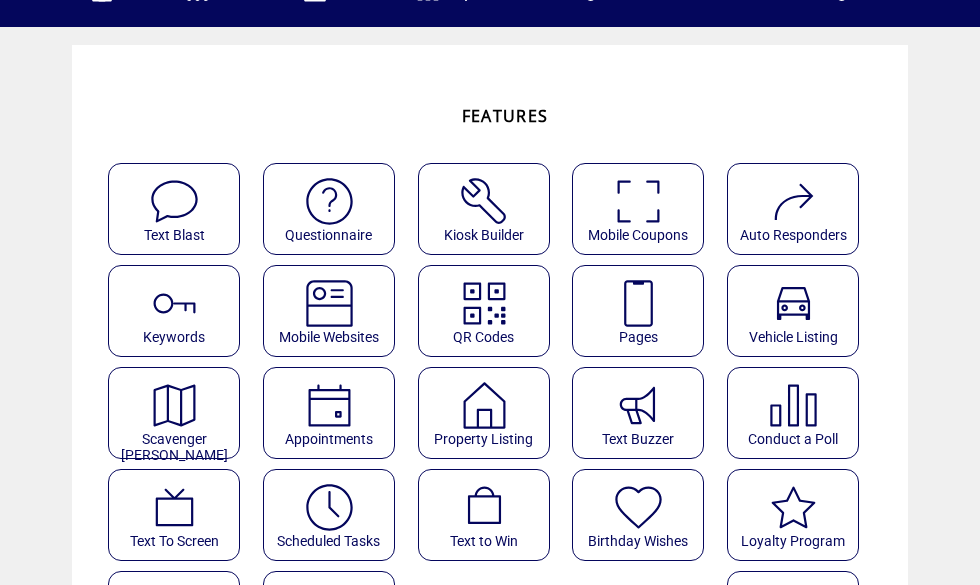 click at bounding box center [638, 303] 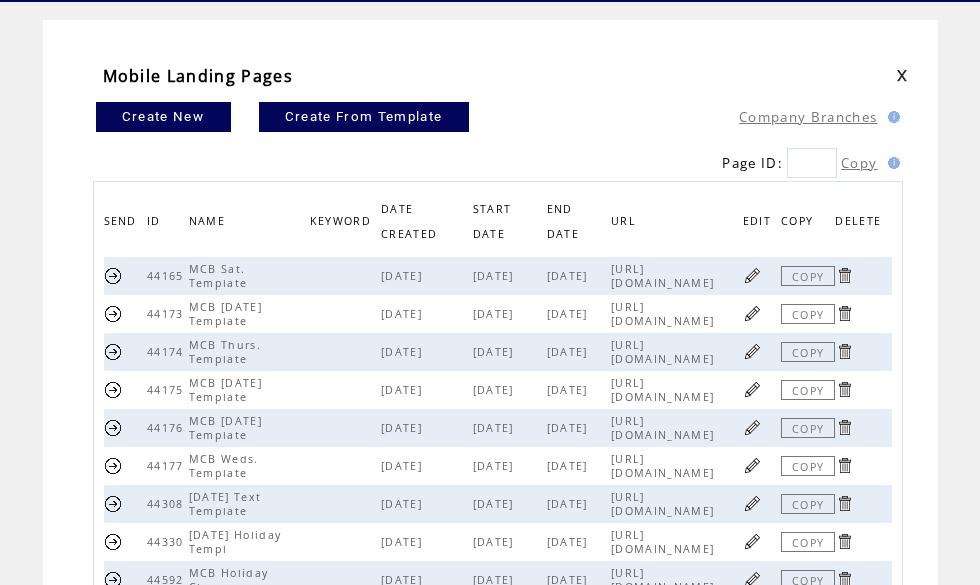 scroll, scrollTop: 78, scrollLeft: 0, axis: vertical 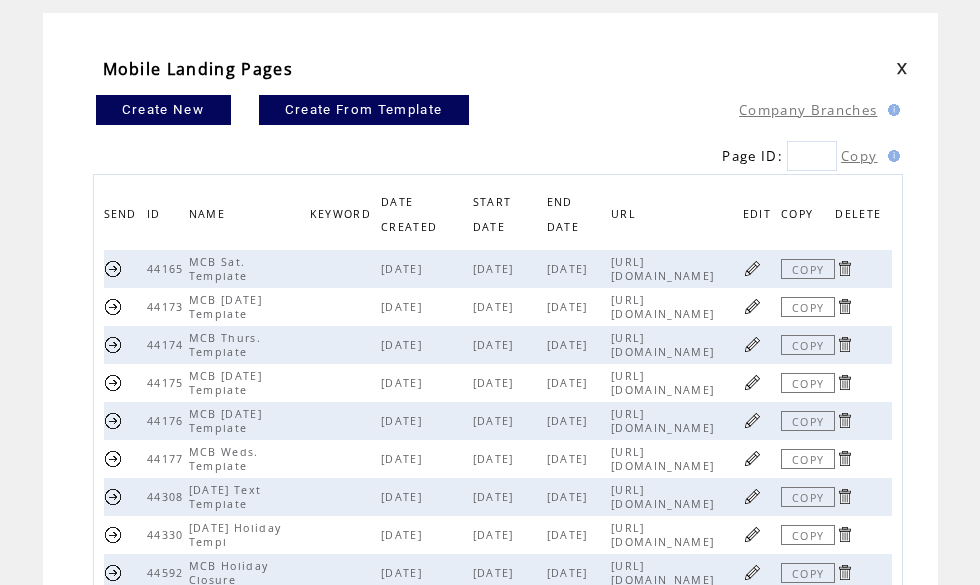 click at bounding box center (752, 382) 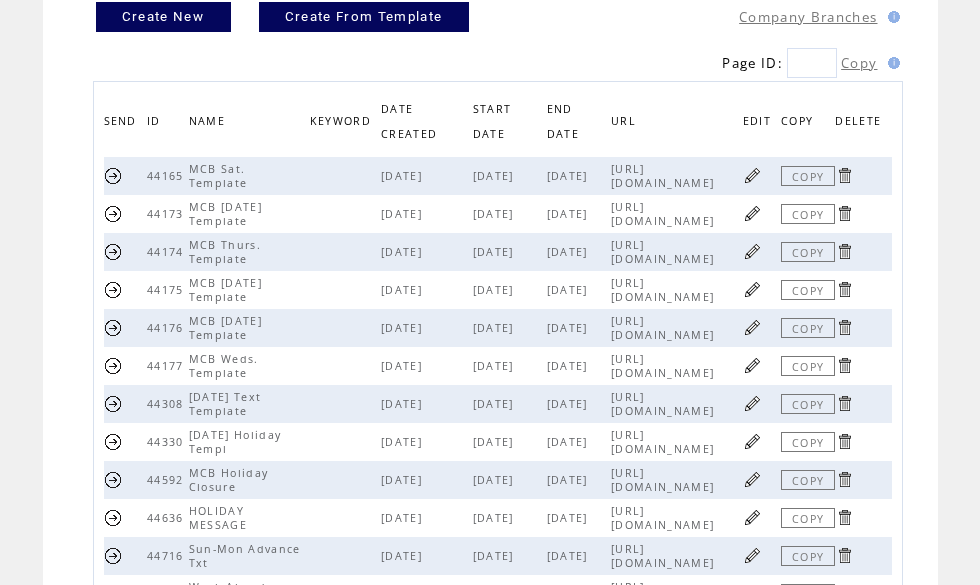 click at bounding box center [752, 175] 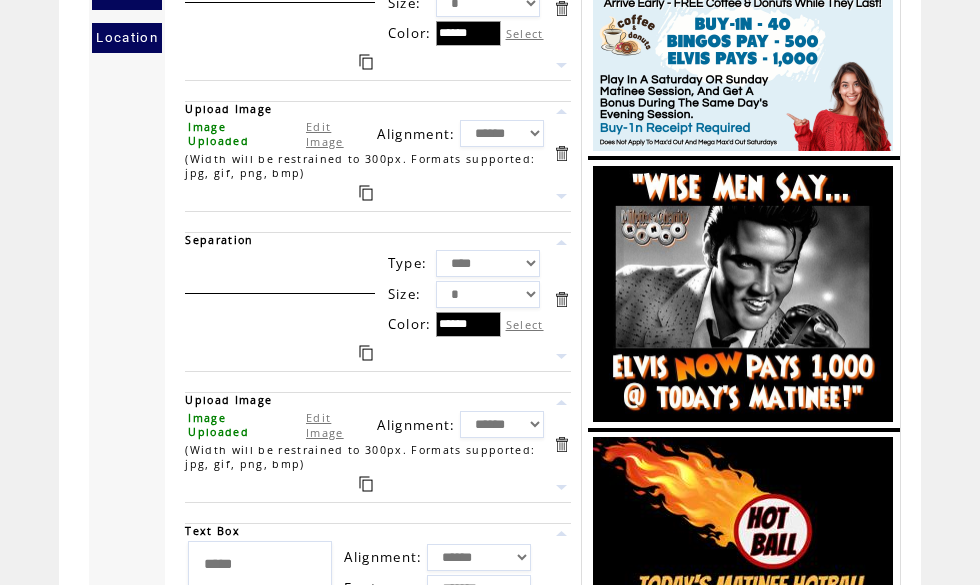 scroll, scrollTop: 0, scrollLeft: 0, axis: both 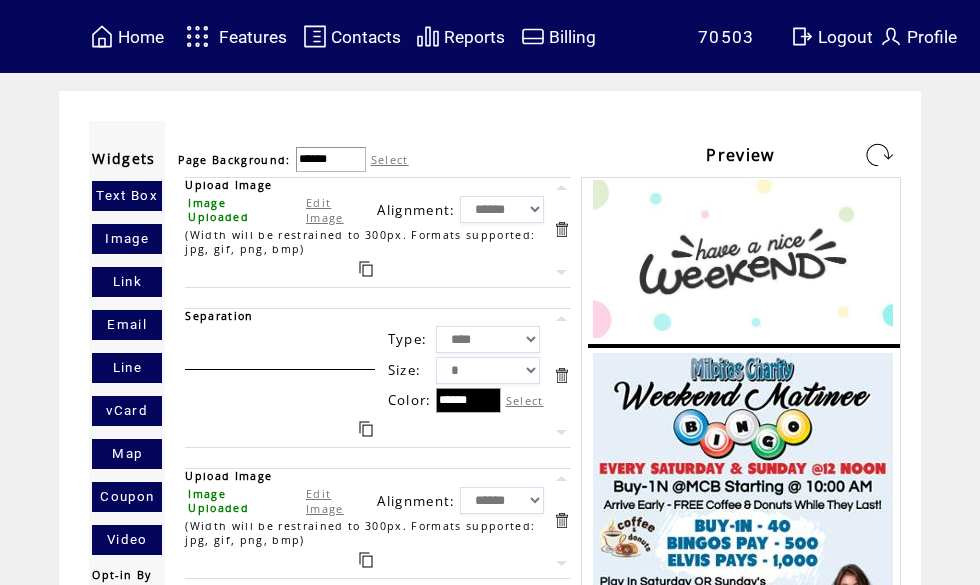 click on "Features" at bounding box center (253, 37) 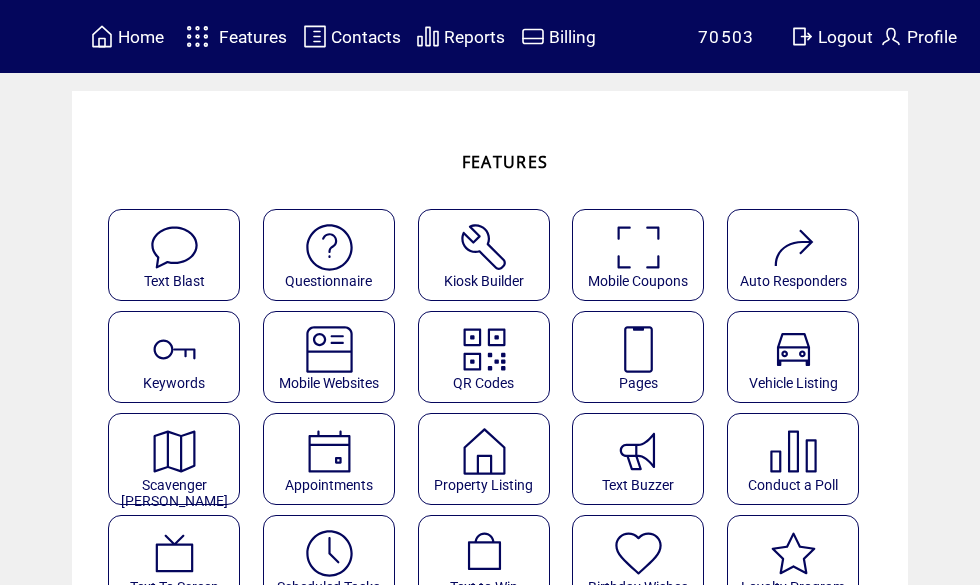 scroll, scrollTop: 0, scrollLeft: 0, axis: both 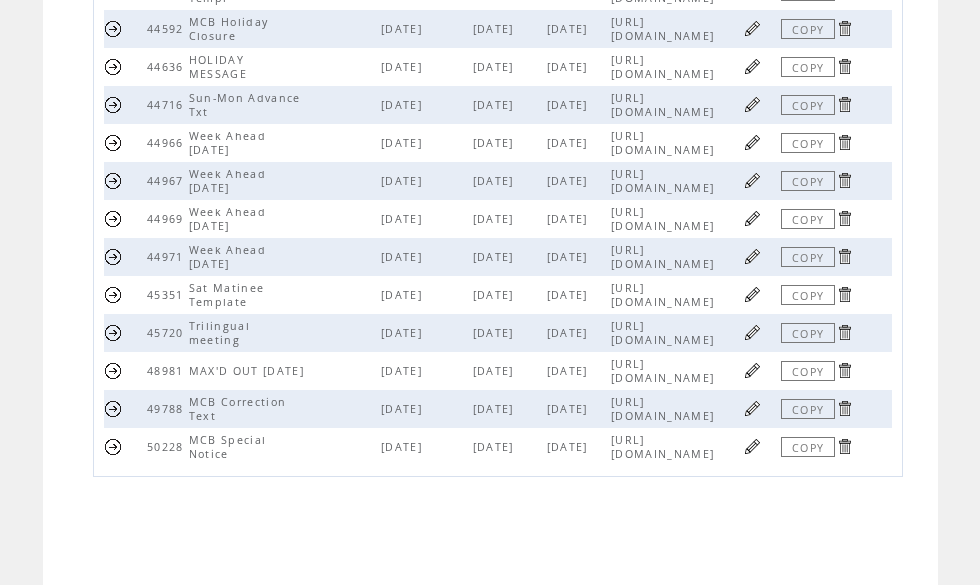 click at bounding box center [762, 371] 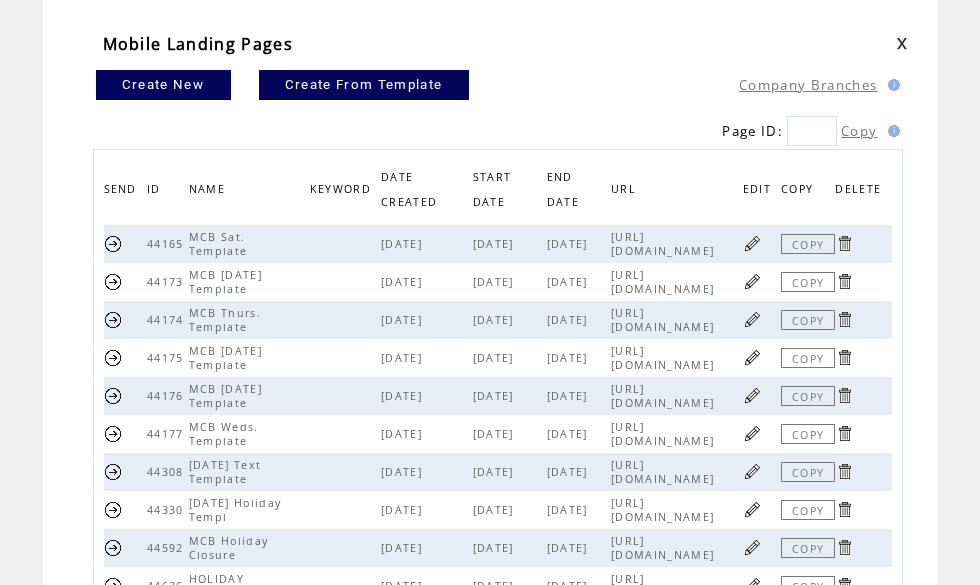 scroll, scrollTop: 100, scrollLeft: 0, axis: vertical 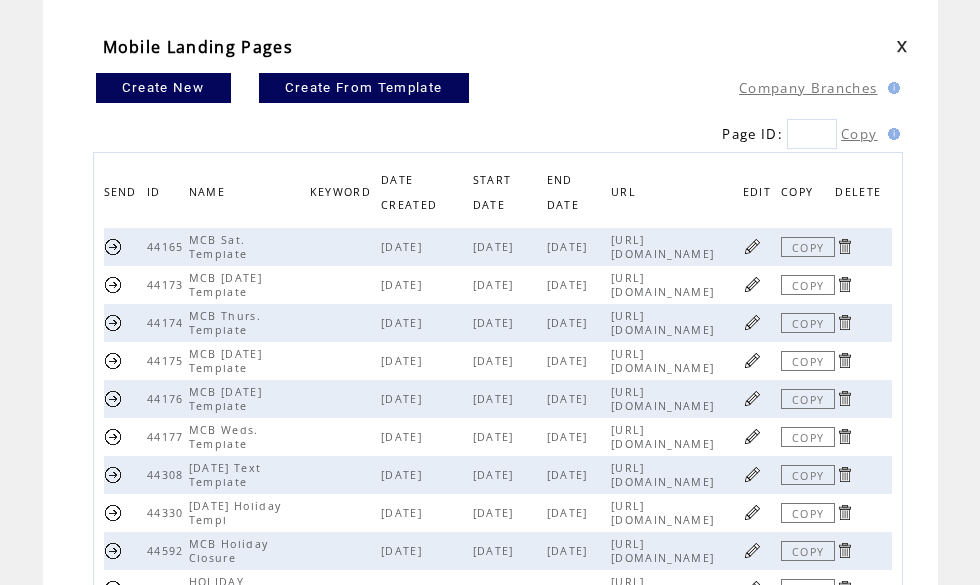 click at bounding box center (752, 246) 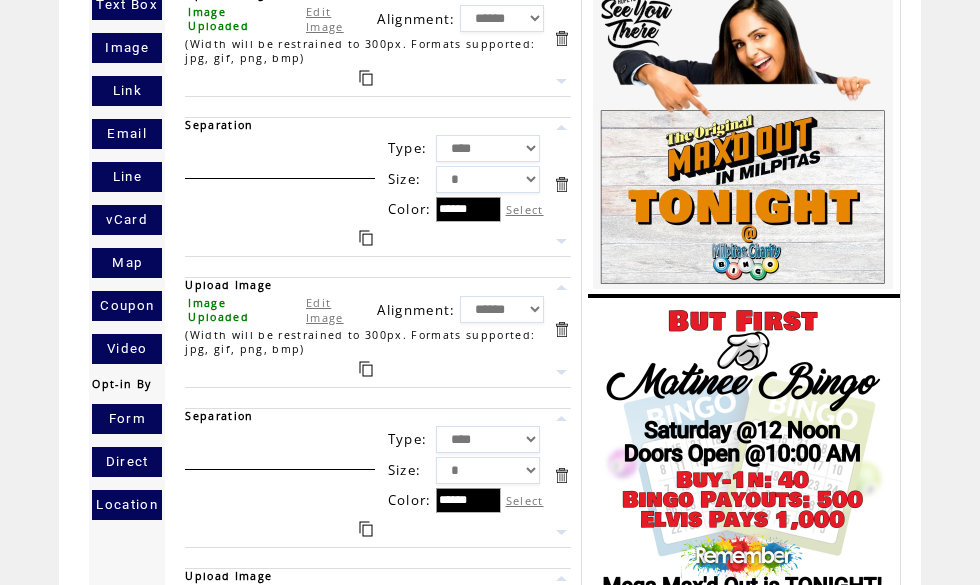 scroll, scrollTop: 0, scrollLeft: 0, axis: both 